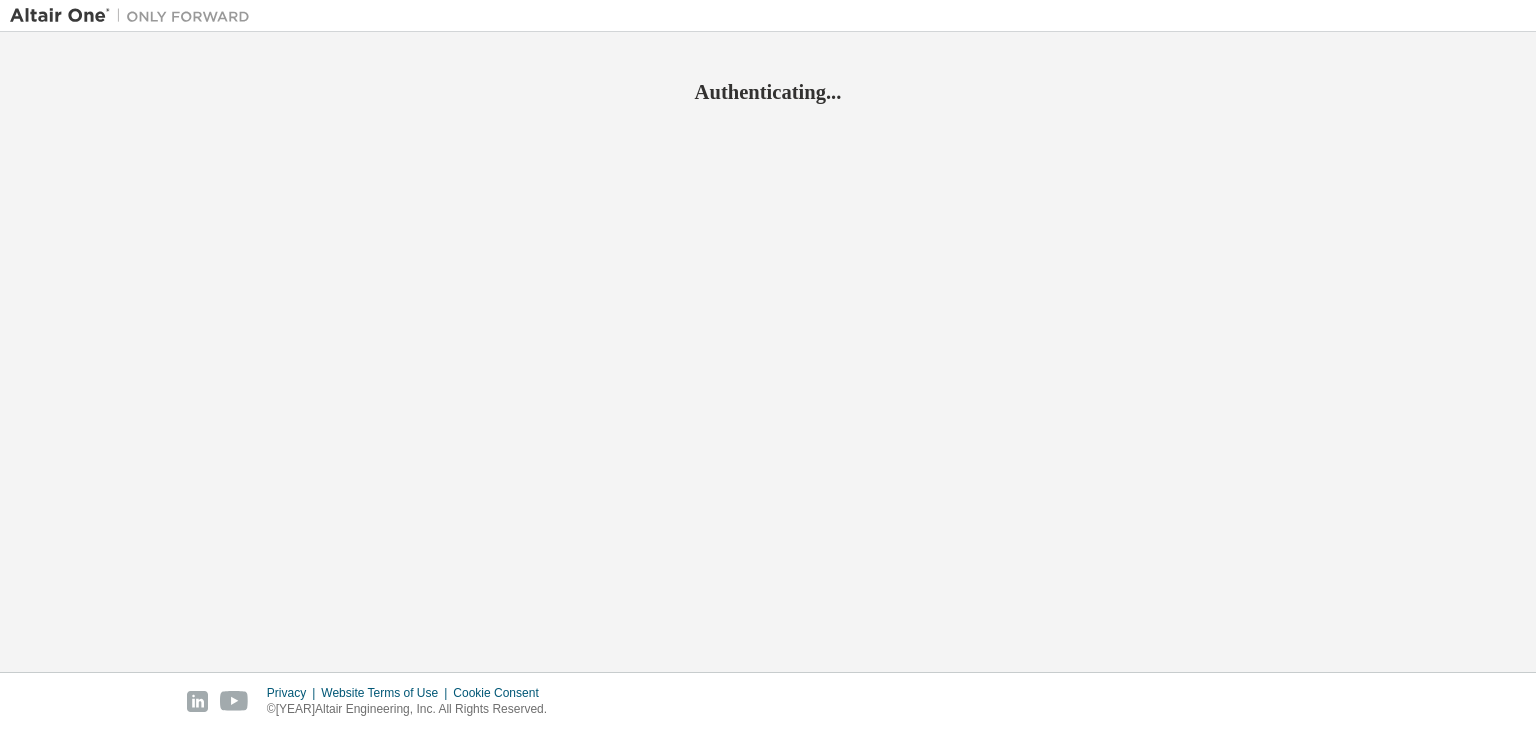 scroll, scrollTop: 0, scrollLeft: 0, axis: both 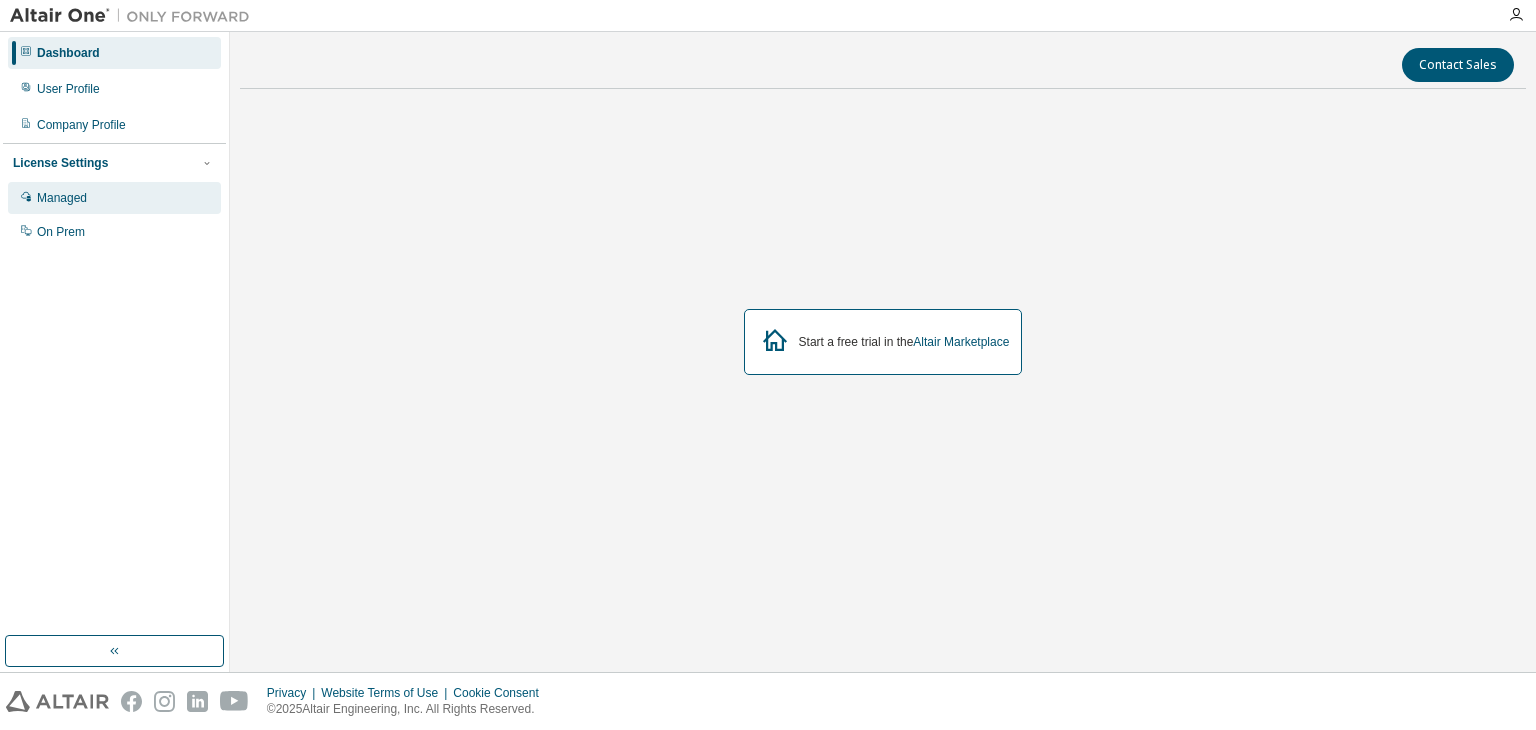 click on "Managed" at bounding box center (114, 198) 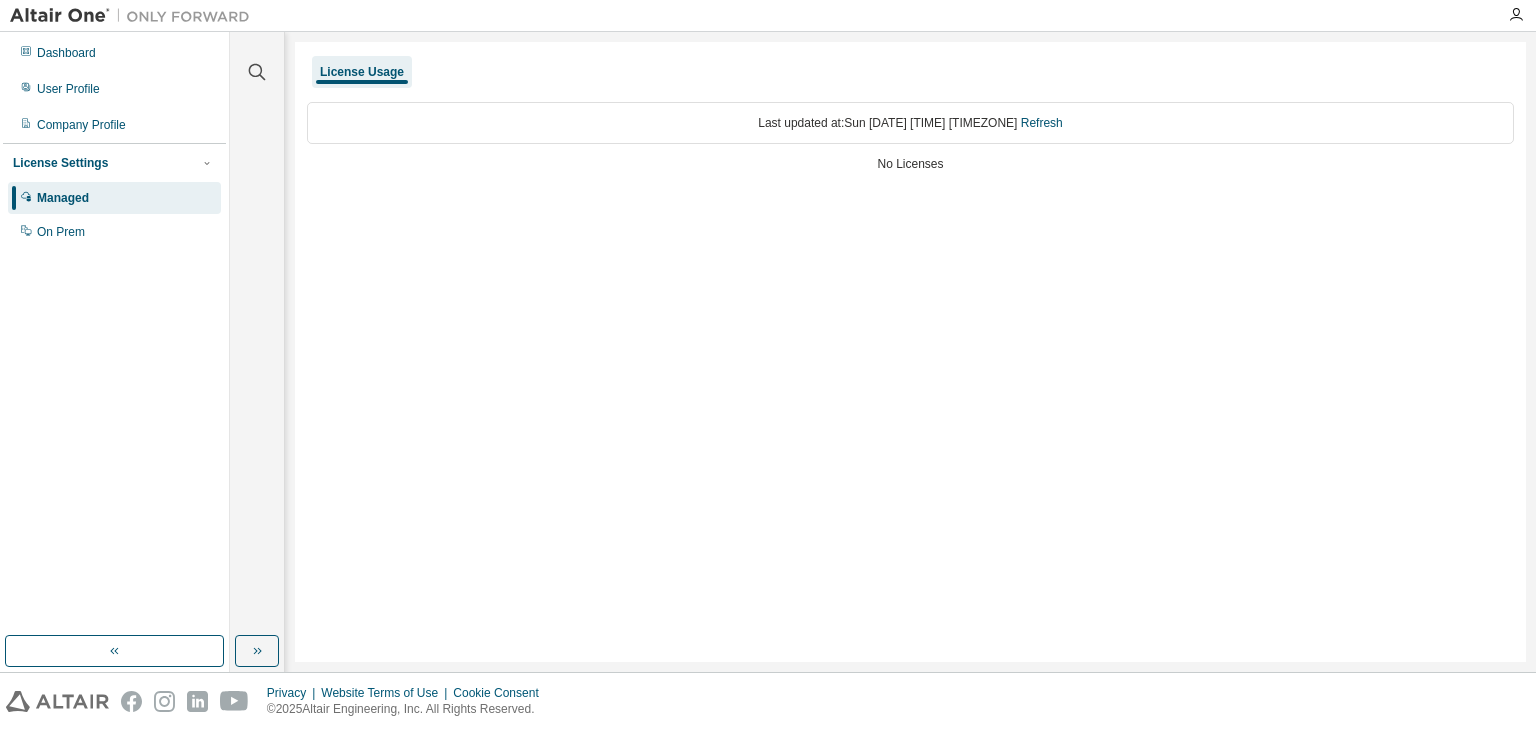 click on "Last updated at:  Sun 2025-08-03 12:14 PM GMT+7   Refresh" at bounding box center [910, 123] 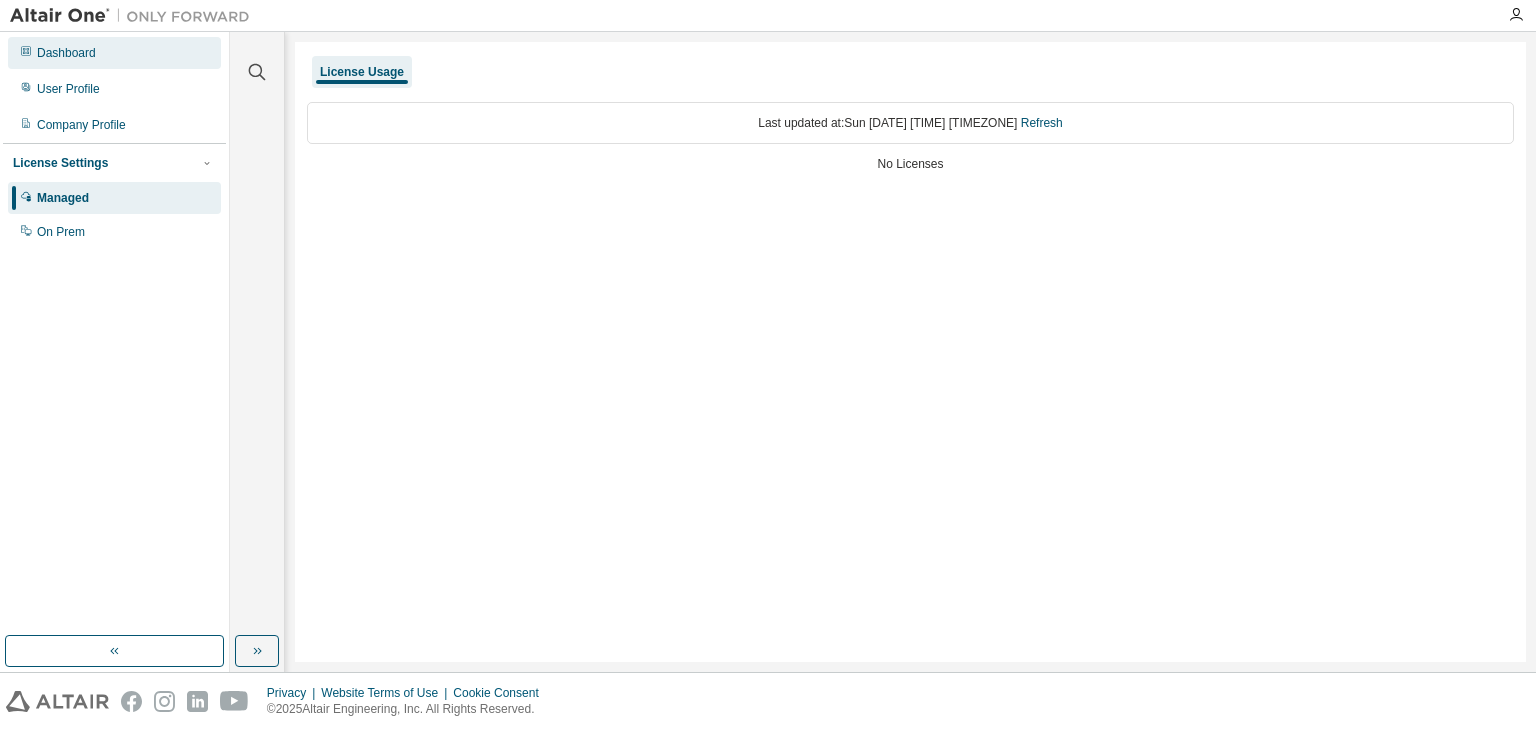 click on "Dashboard" at bounding box center (114, 53) 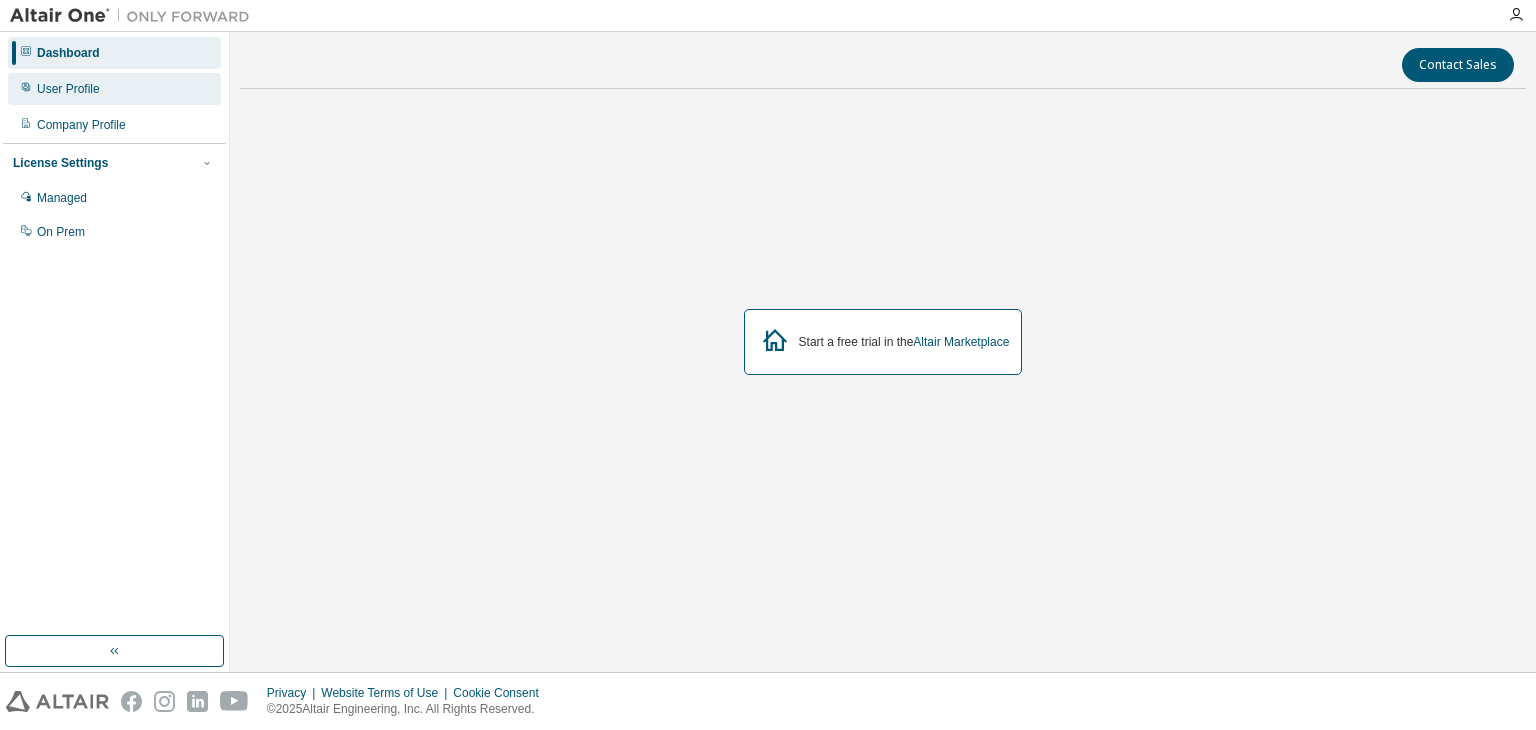 click on "User Profile" at bounding box center (114, 89) 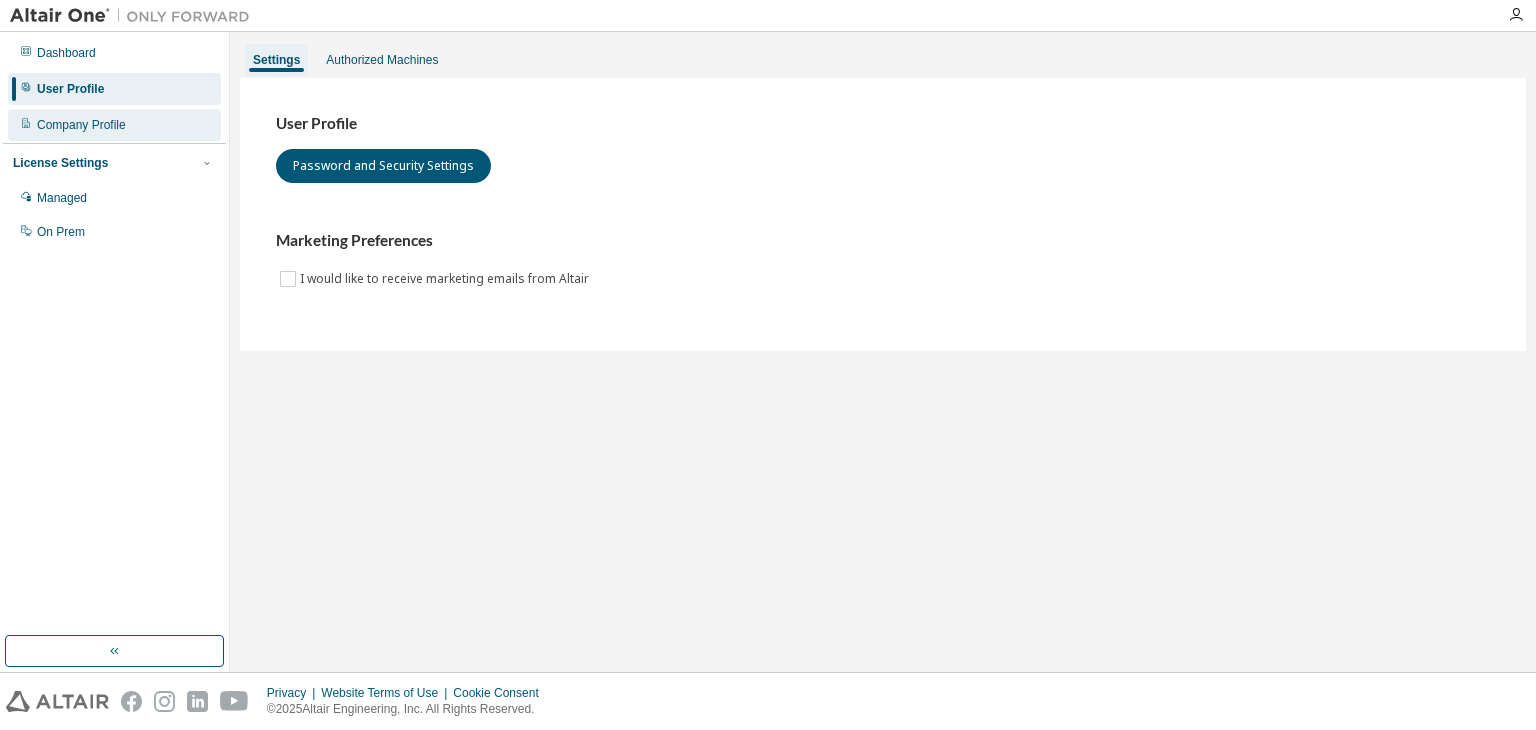click on "Company Profile" at bounding box center [114, 125] 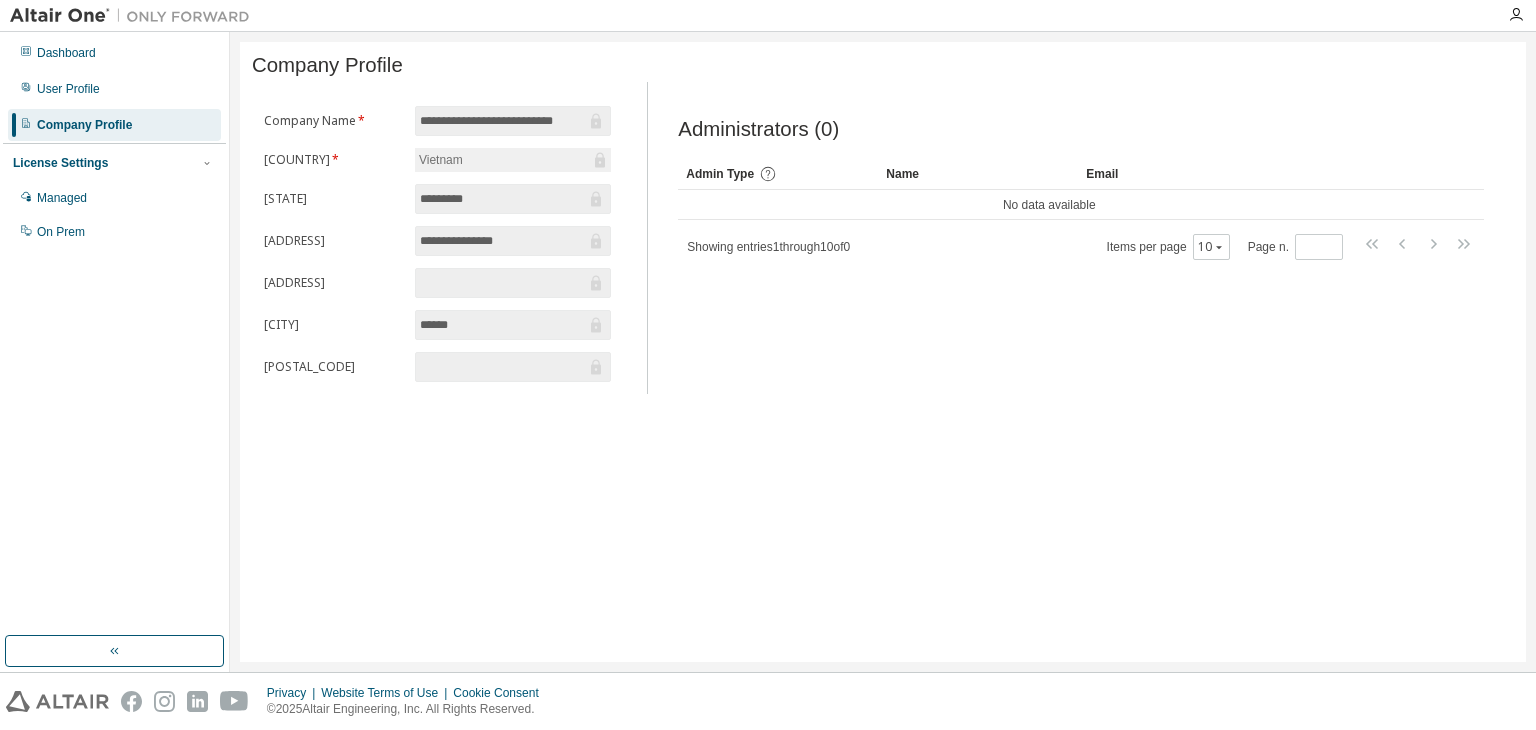 click on "License Settings Managed On Prem" at bounding box center [114, 196] 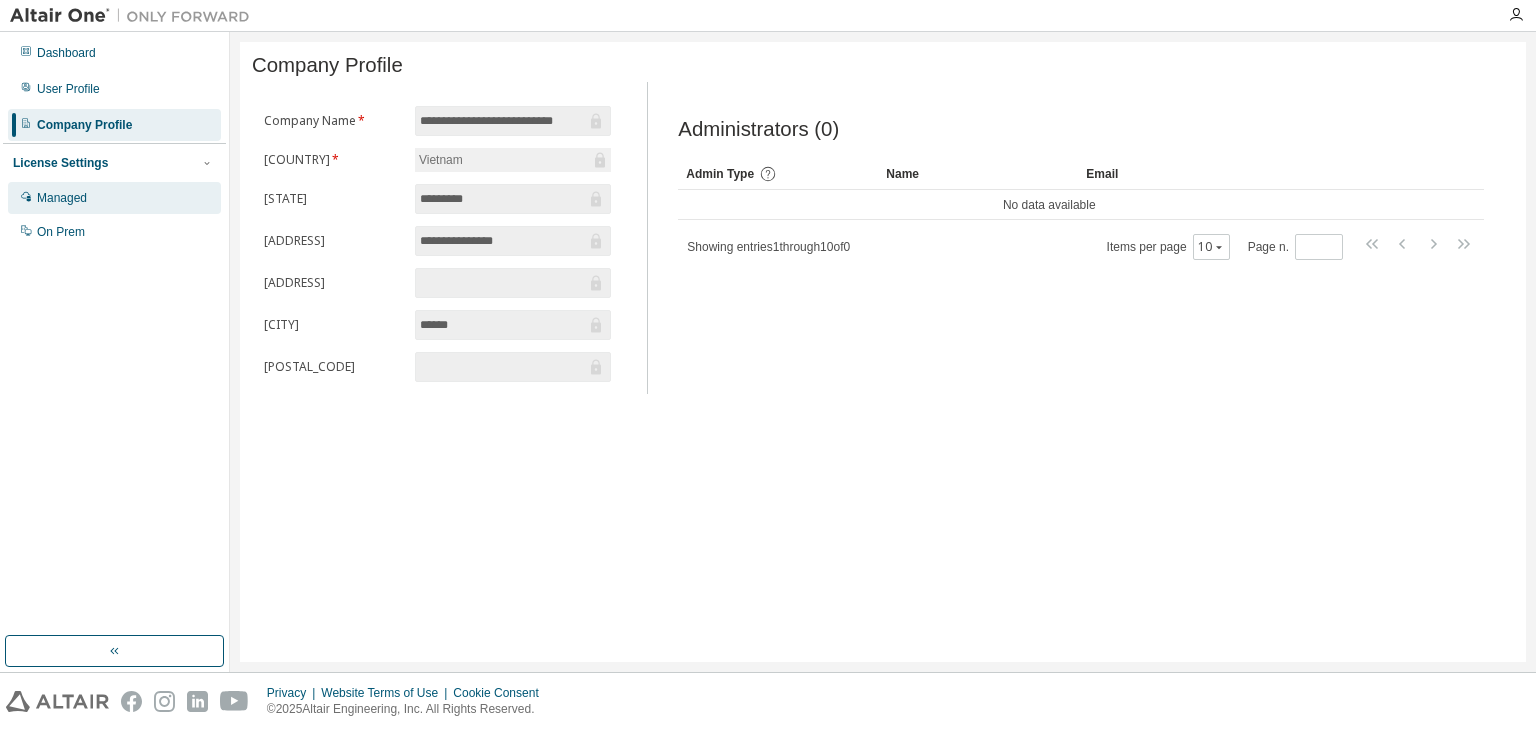 click on "Managed" at bounding box center [114, 198] 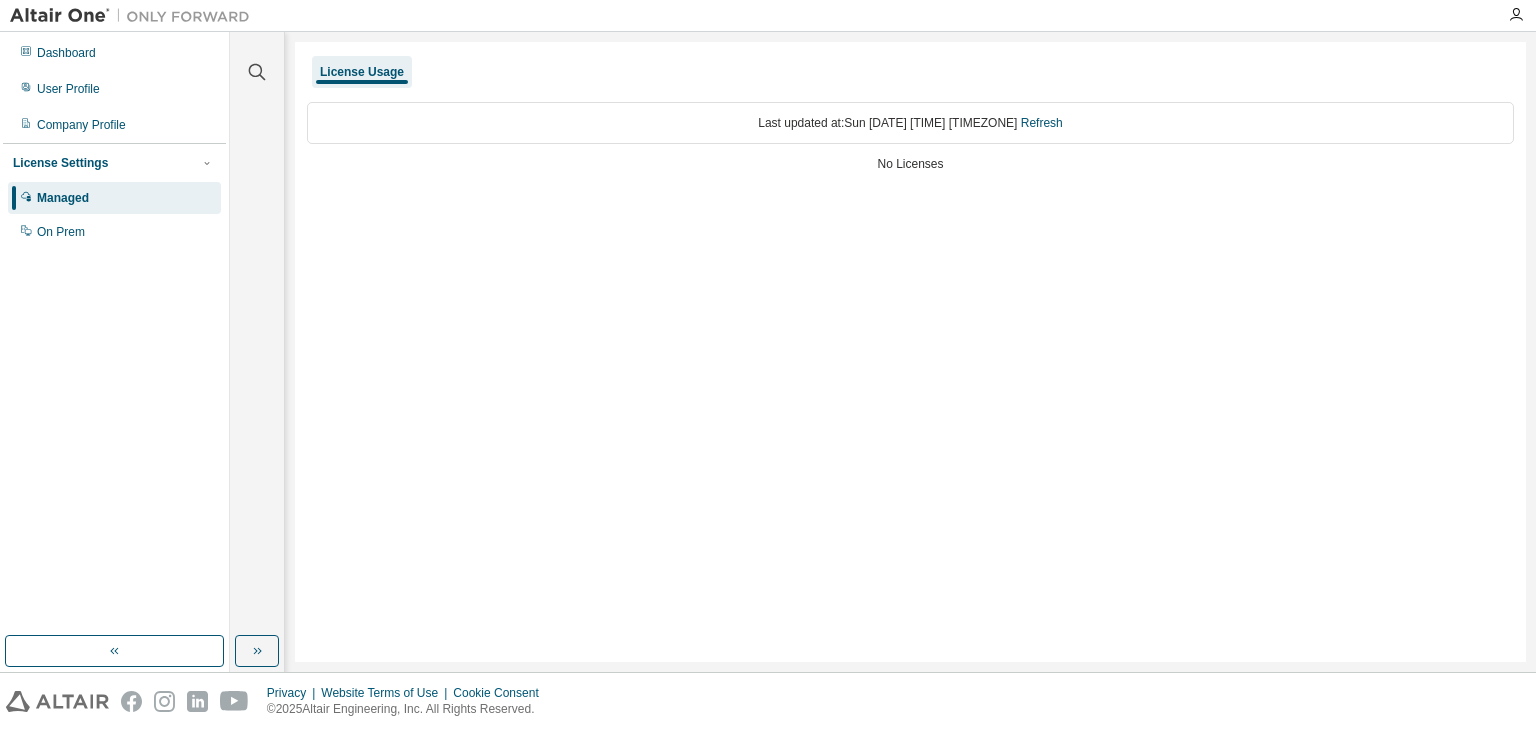 click on "Last updated at:  Sun 2025-08-03 12:14 PM GMT+7   Refresh" at bounding box center [910, 123] 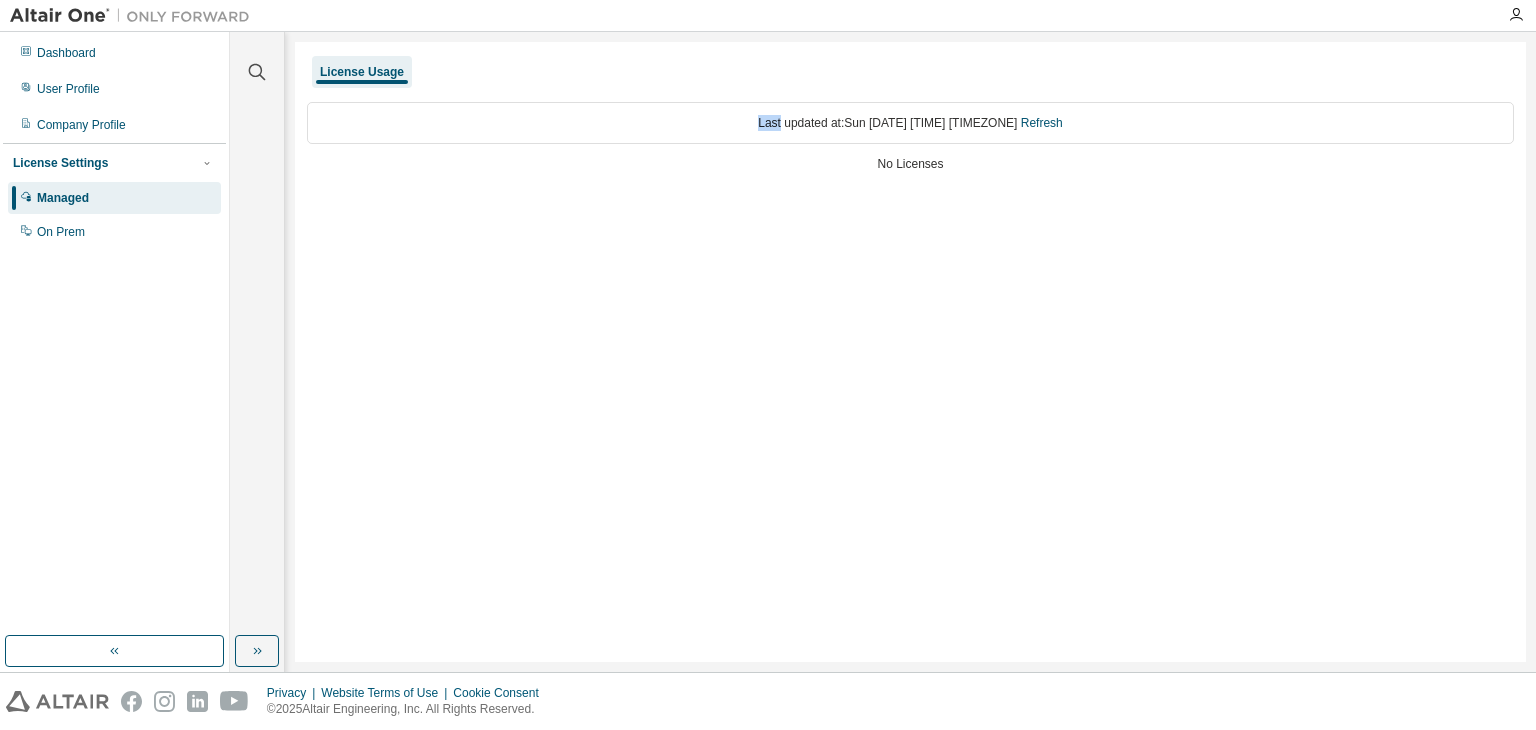 click on "Last updated at:  Sun 2025-08-03 12:14 PM GMT+7   Refresh" at bounding box center [910, 123] 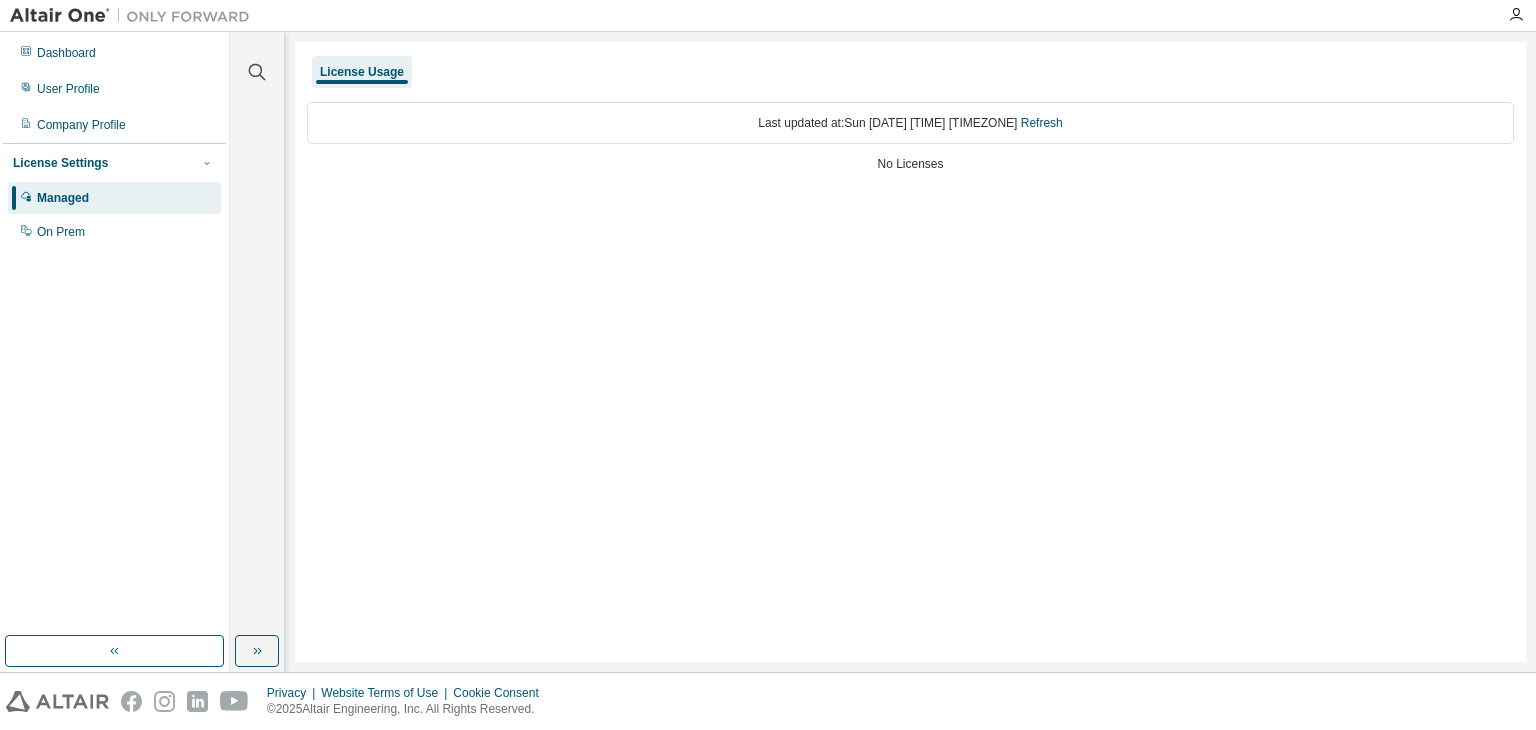 click on "Last updated at:  Sun 2025-08-03 12:14 PM GMT+7   Refresh" at bounding box center [910, 123] 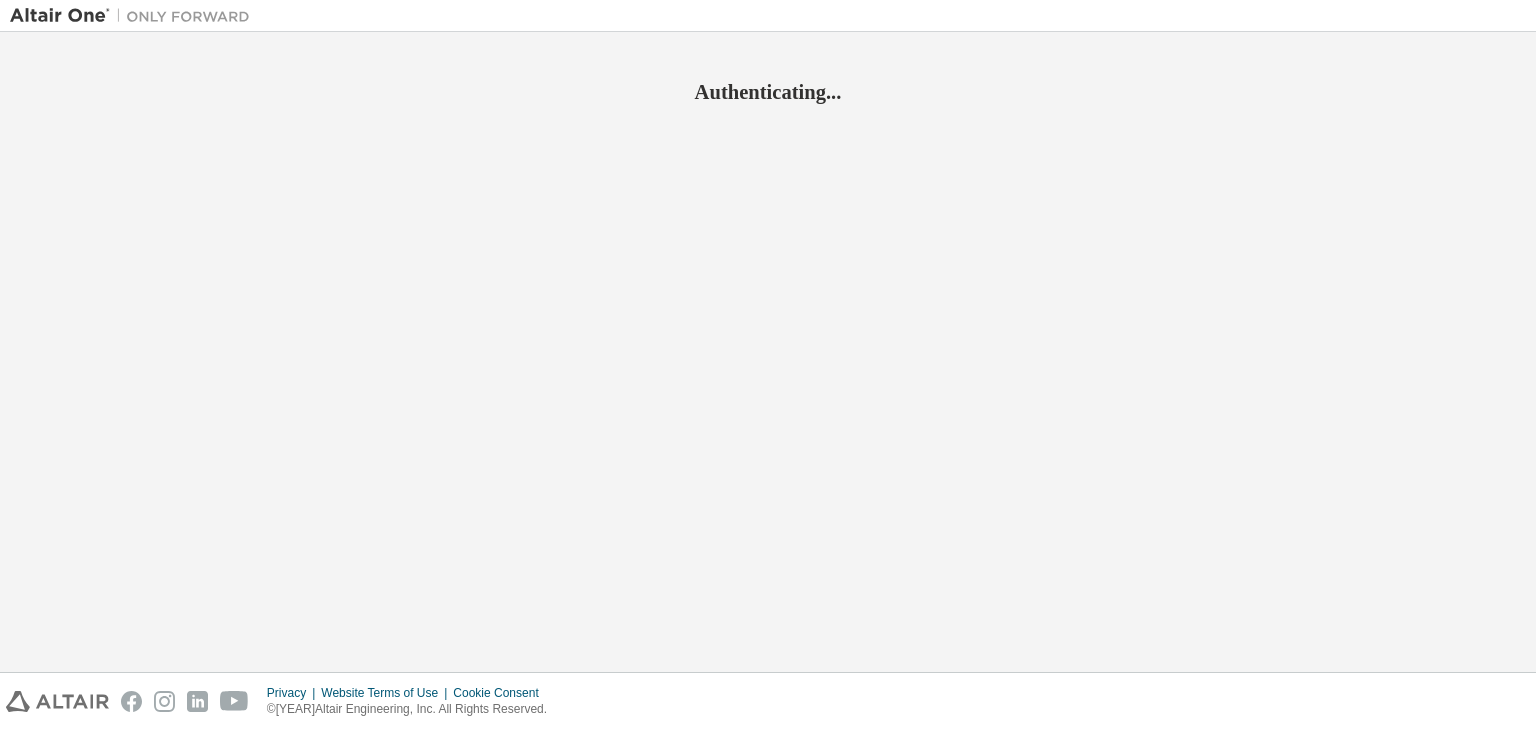scroll, scrollTop: 0, scrollLeft: 0, axis: both 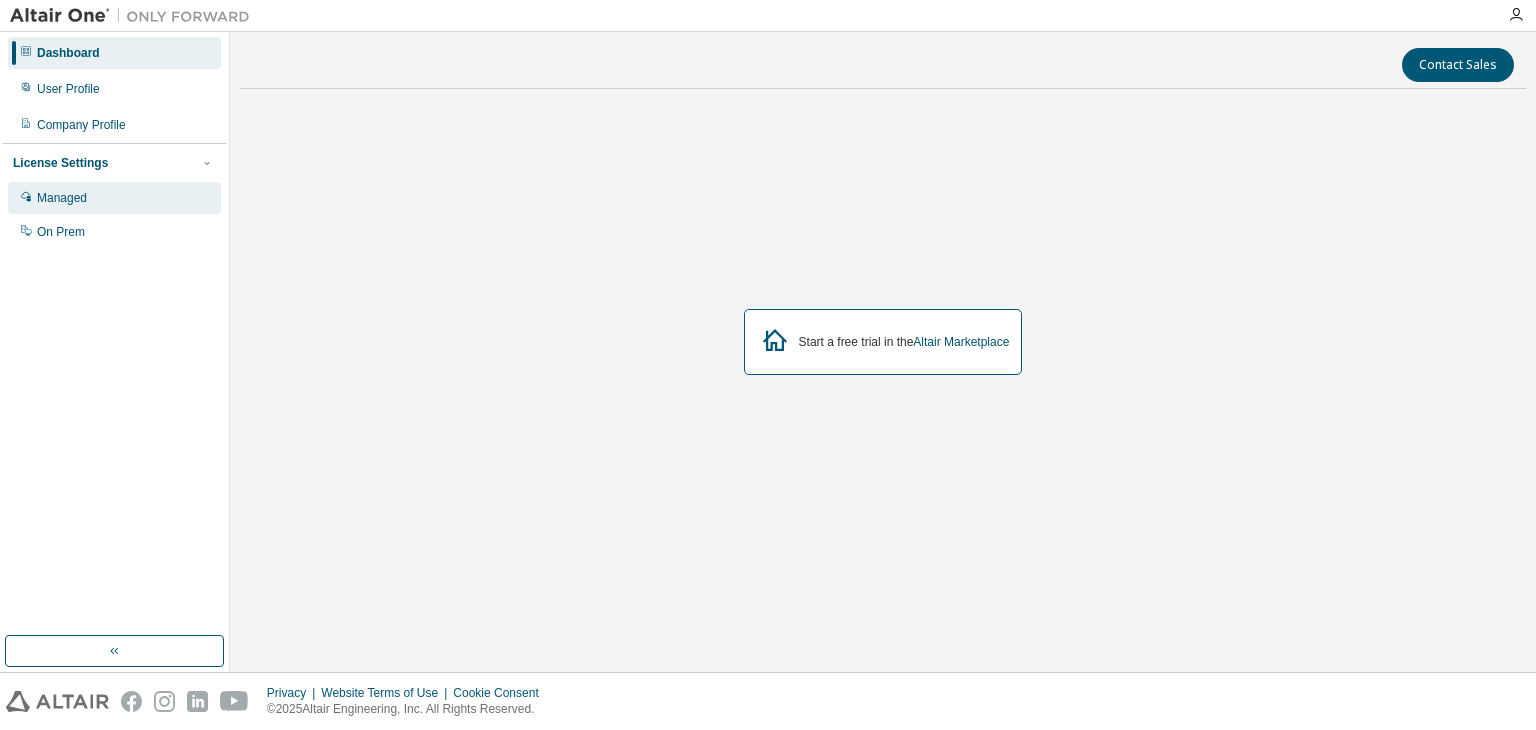 click on "Managed" at bounding box center [62, 198] 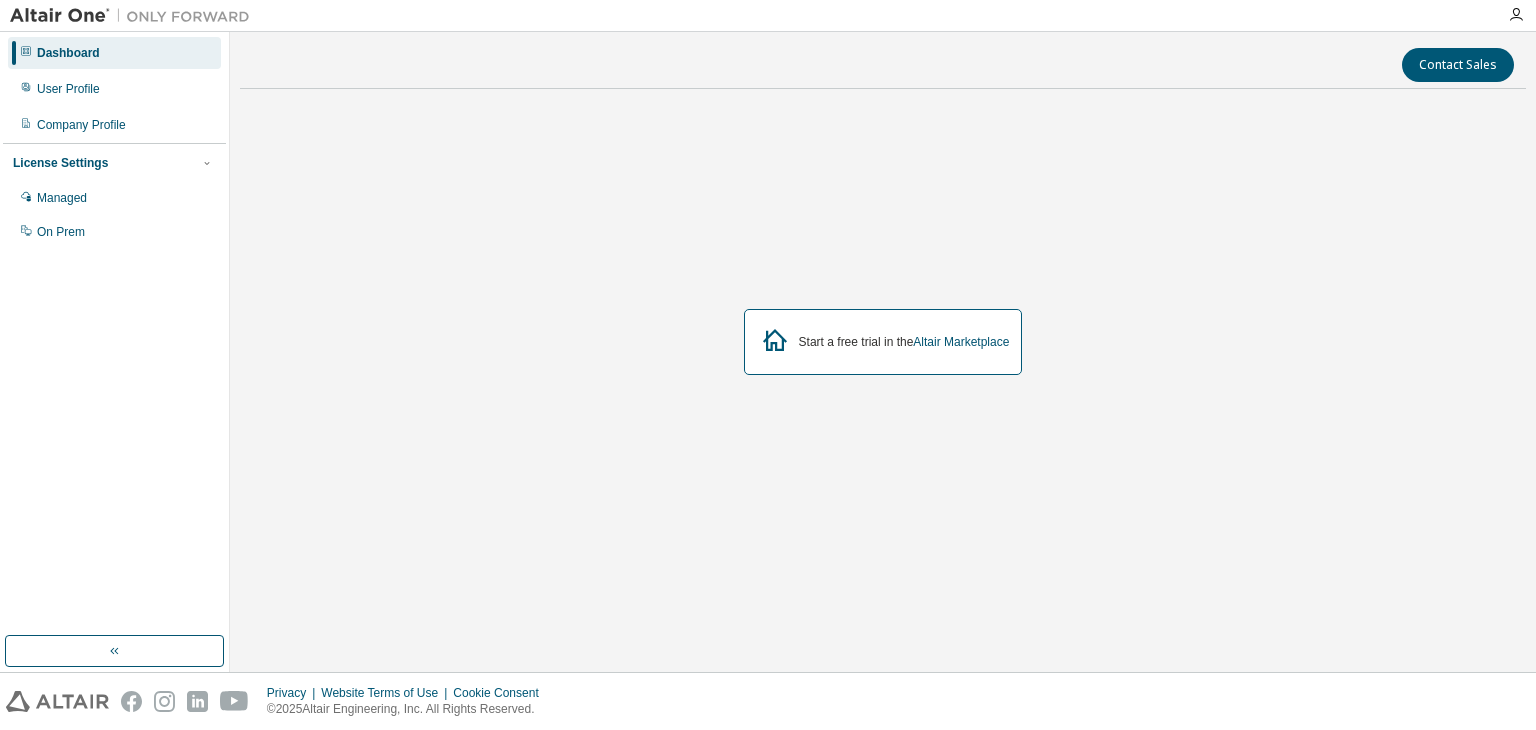 click on "Start a free trial in the  Altair Marketplace" at bounding box center [883, 342] 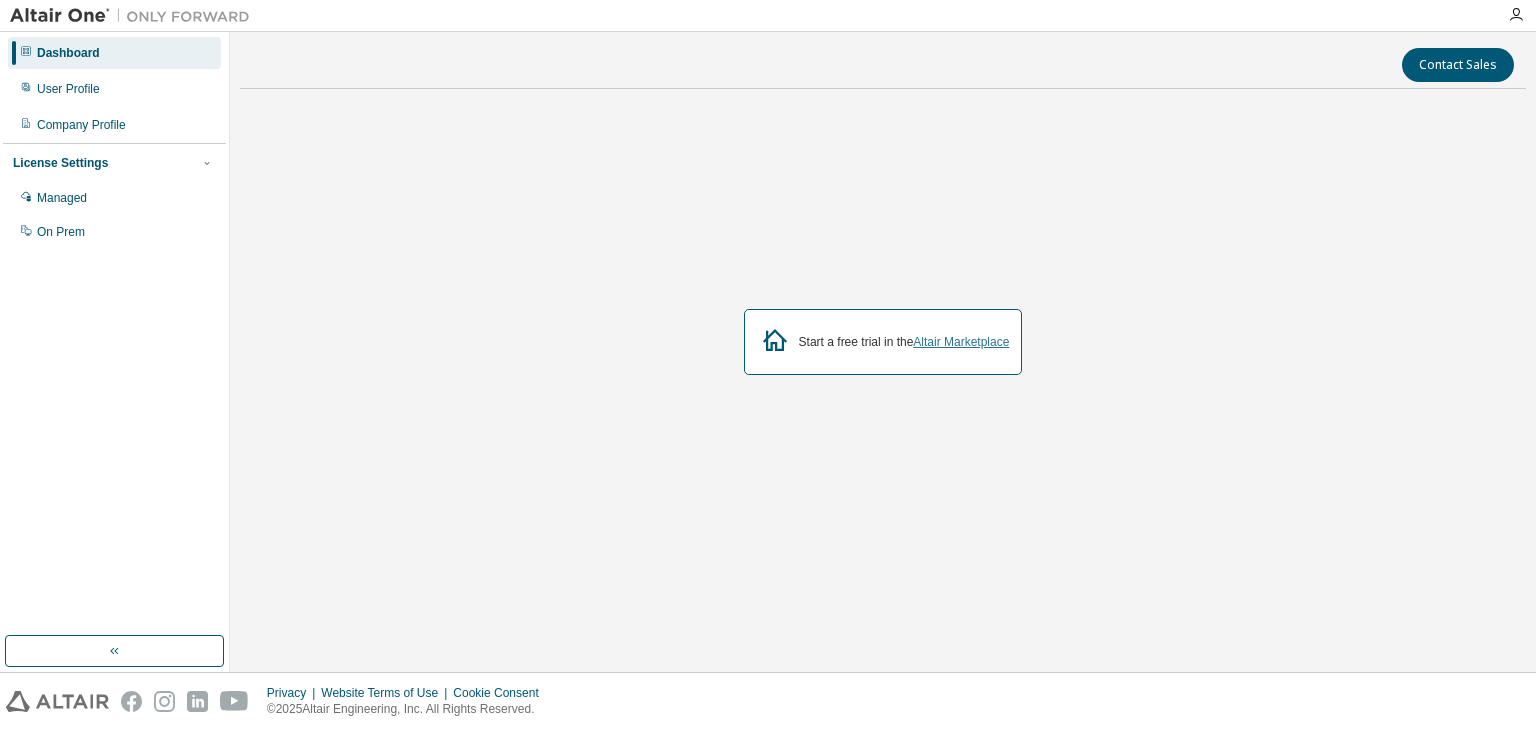 click on "Altair Marketplace" at bounding box center [961, 342] 